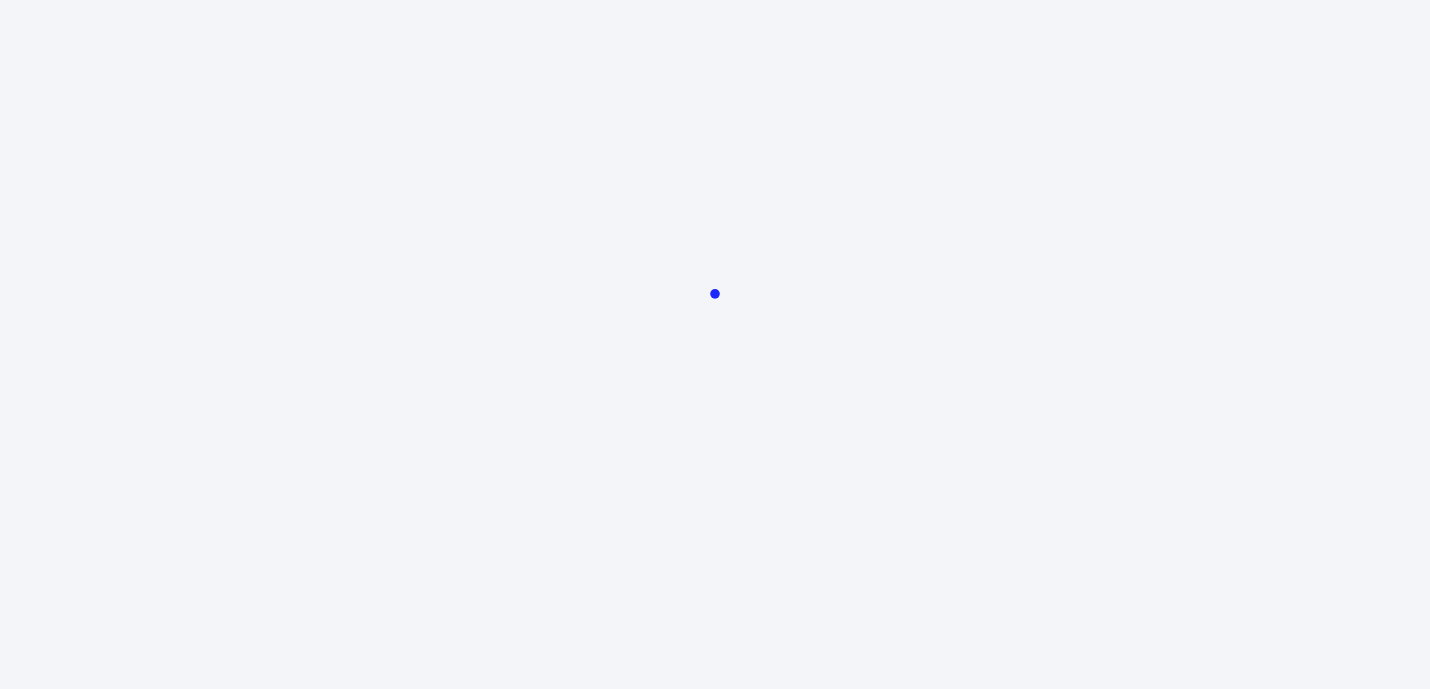 scroll, scrollTop: 0, scrollLeft: 0, axis: both 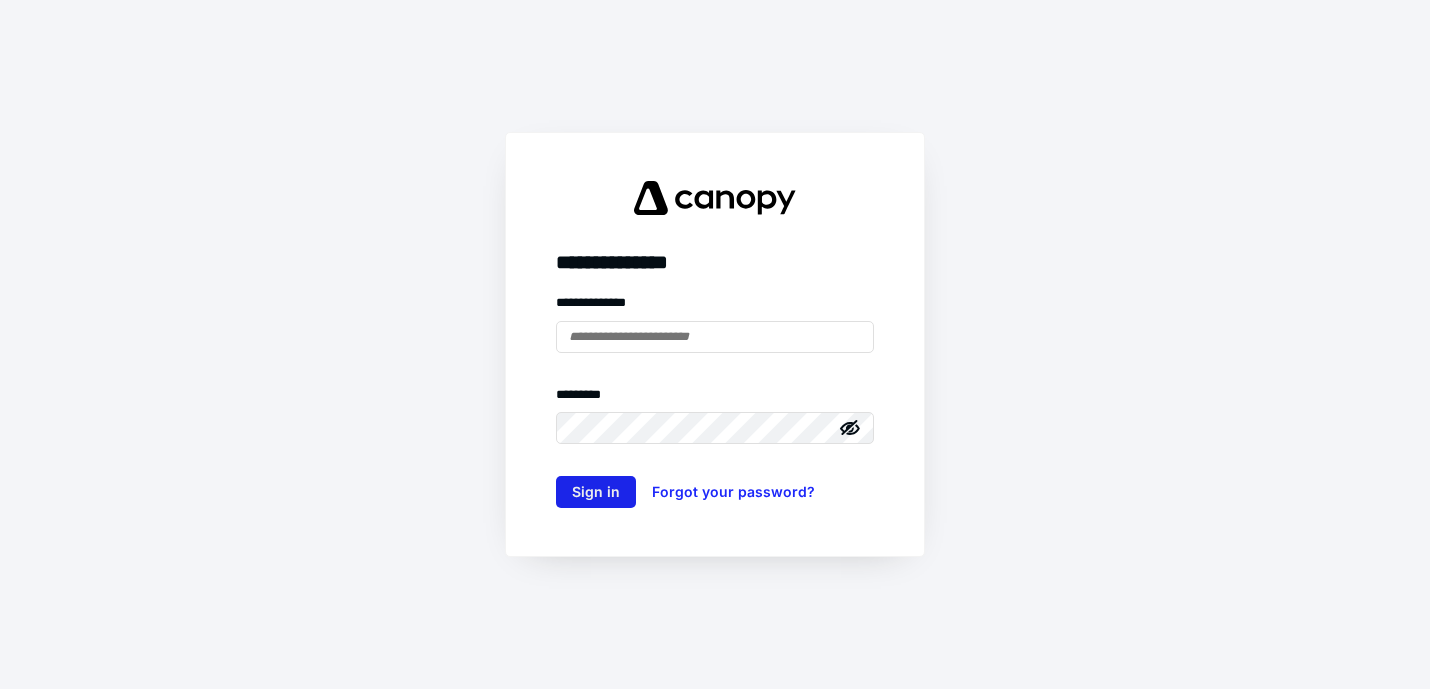 type on "**********" 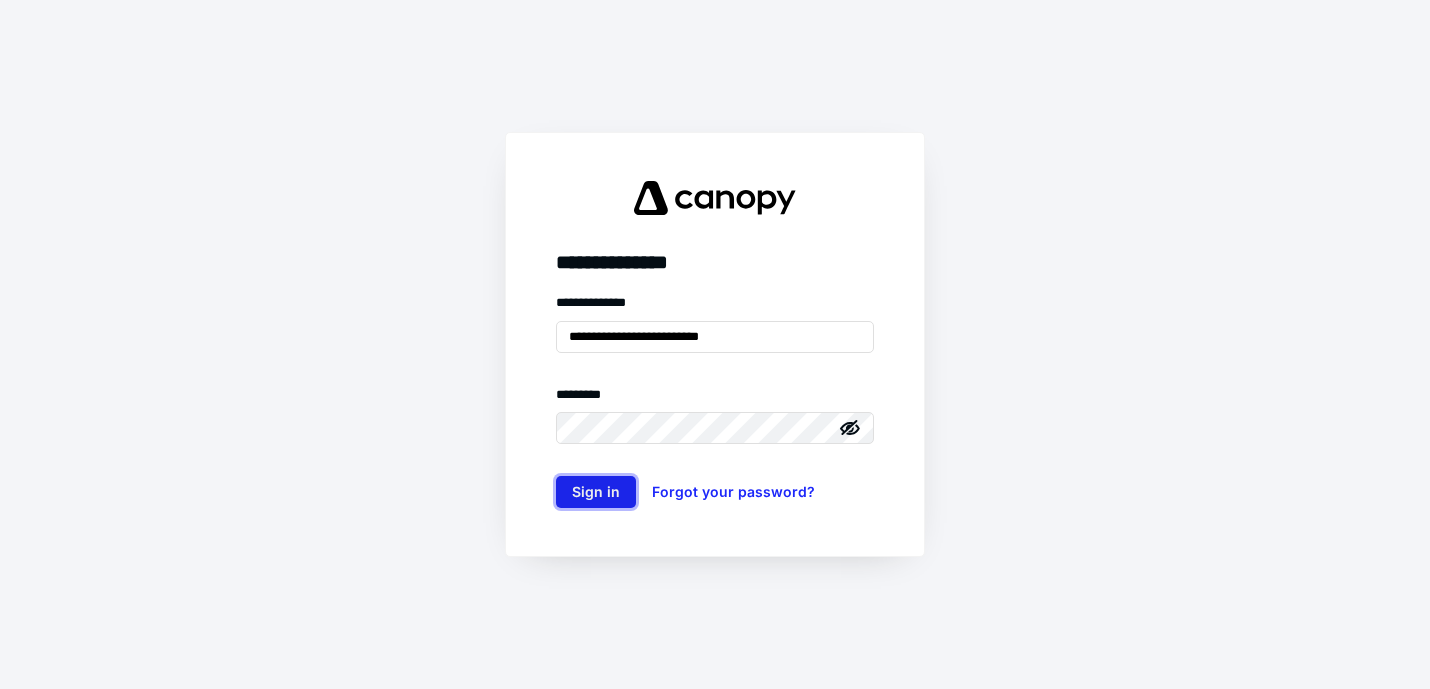 click on "Sign in" at bounding box center [596, 492] 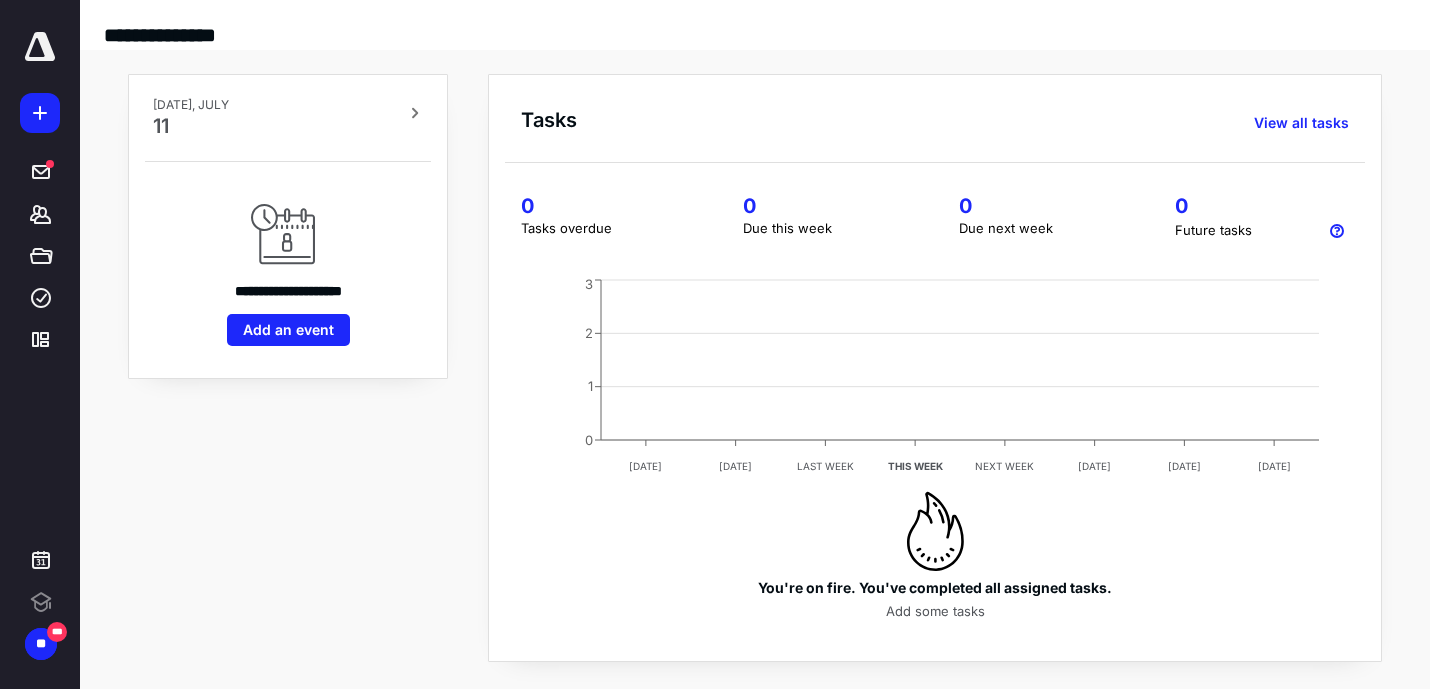 scroll, scrollTop: 0, scrollLeft: 0, axis: both 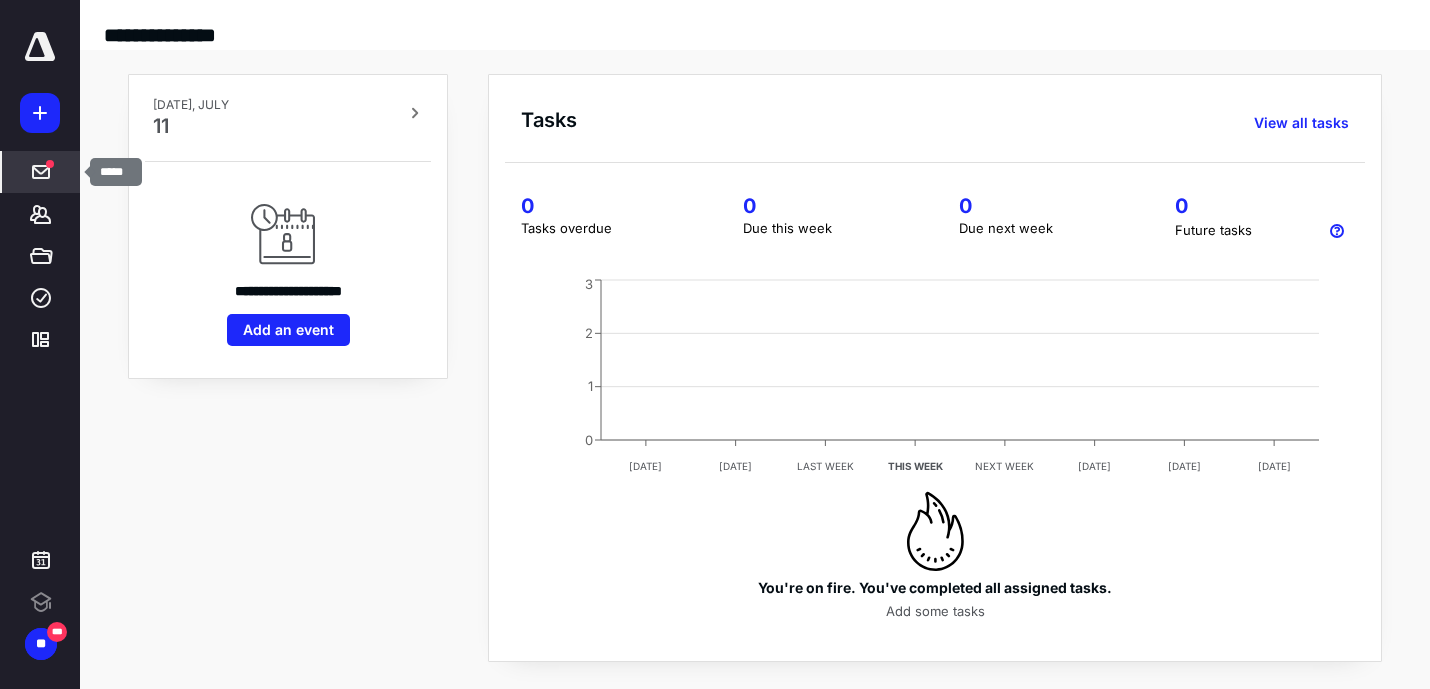 click 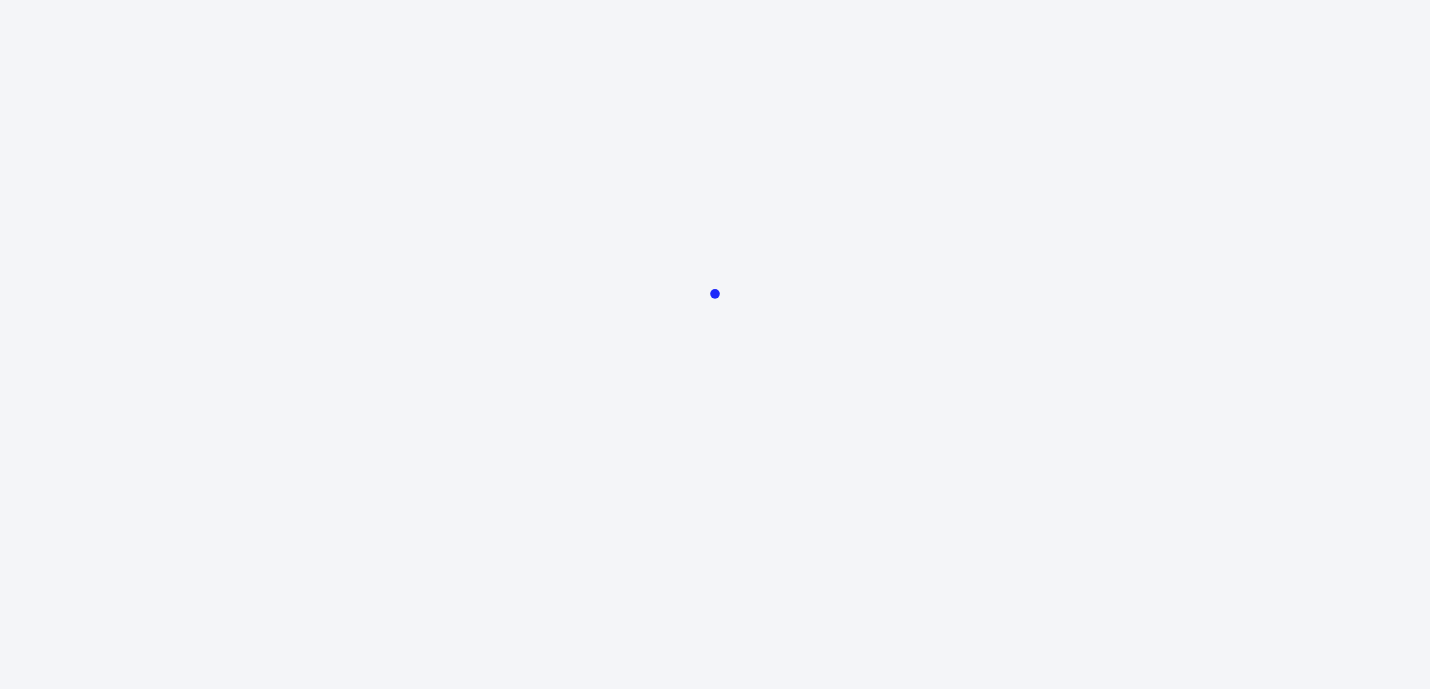 scroll, scrollTop: 0, scrollLeft: 0, axis: both 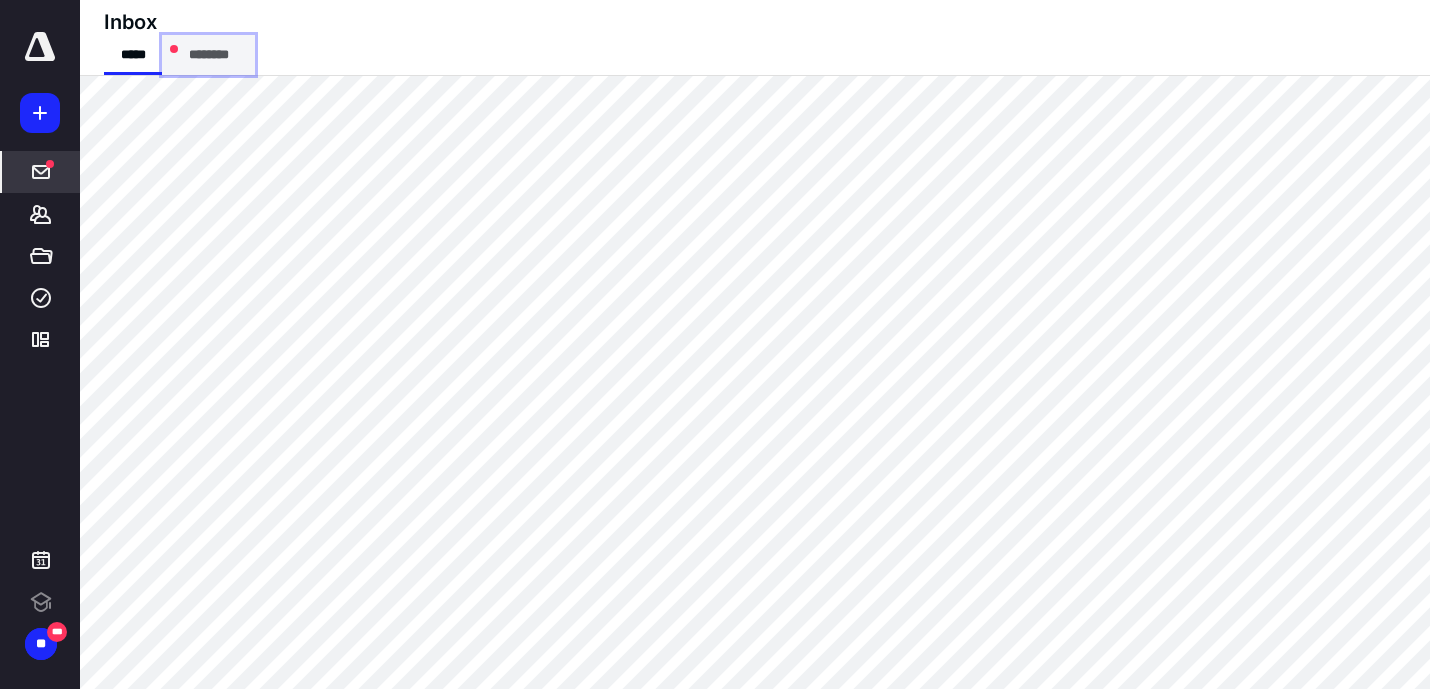 click on "********" at bounding box center (208, 55) 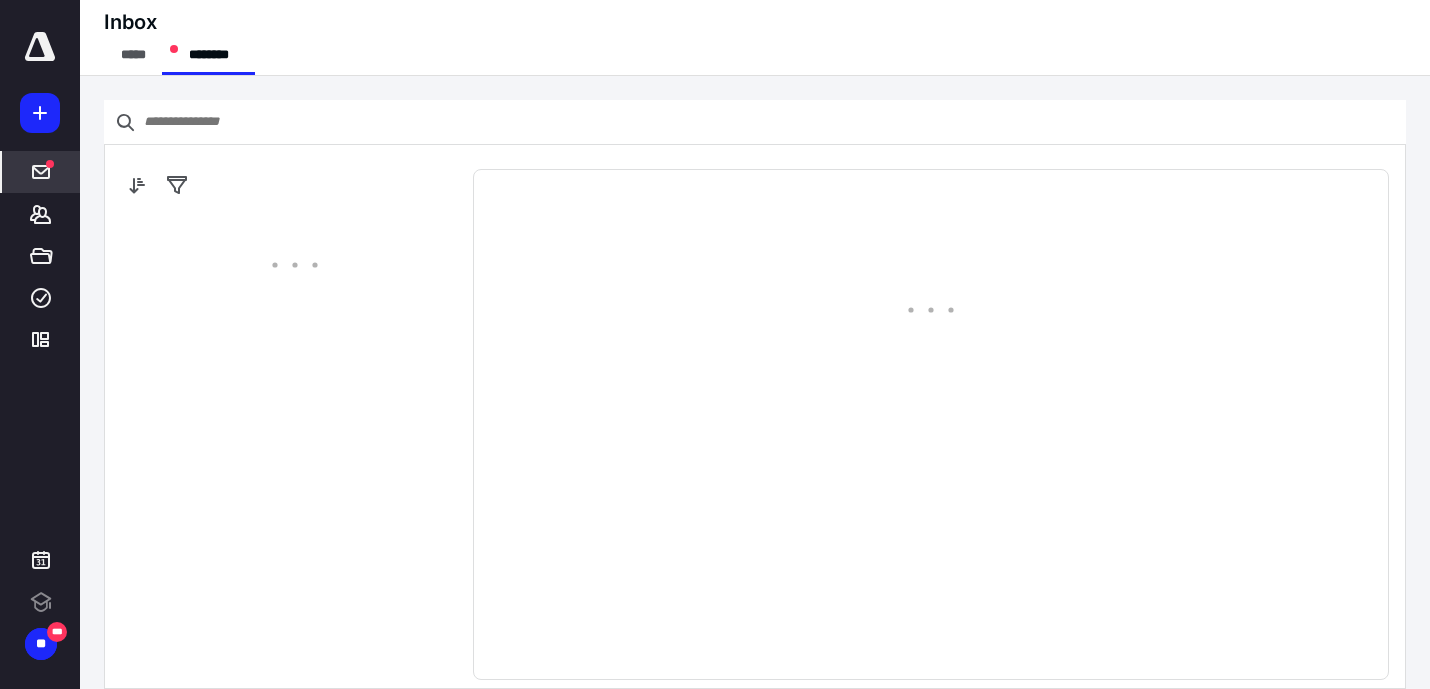 scroll, scrollTop: 0, scrollLeft: 0, axis: both 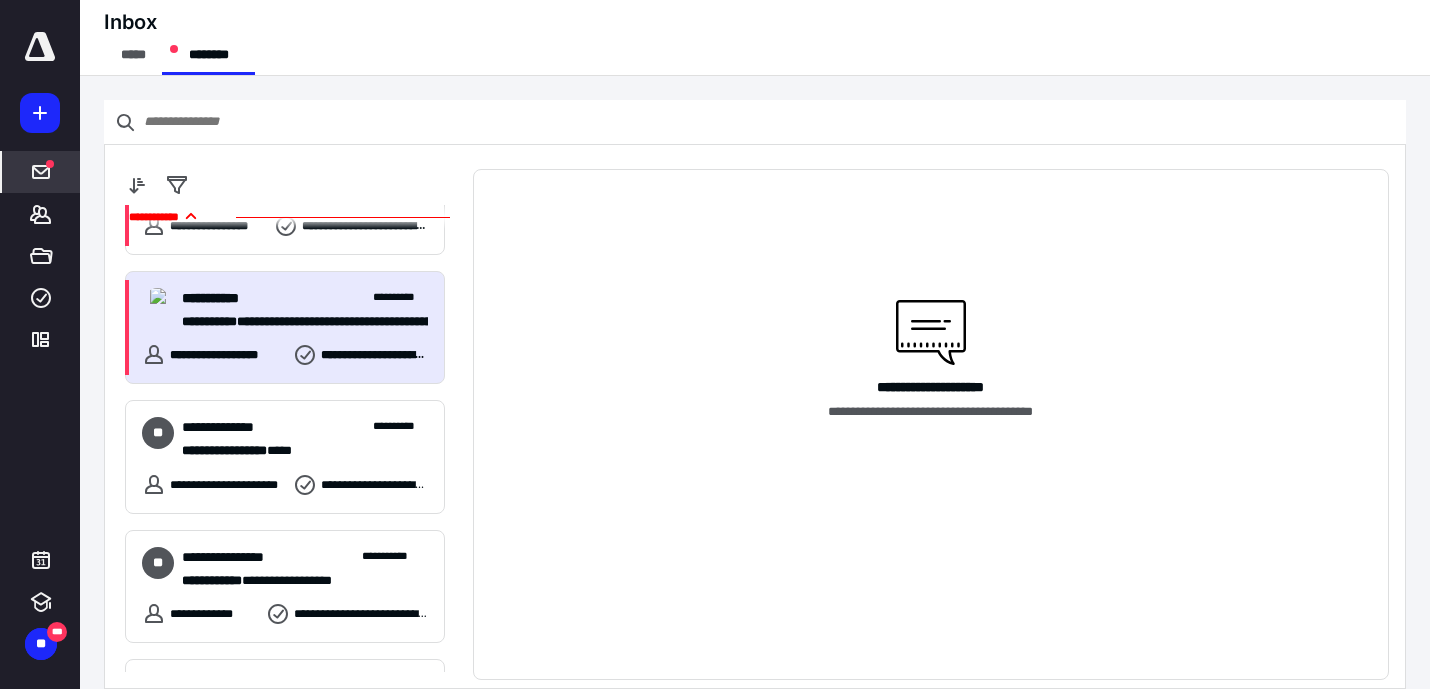 click on "**********" at bounding box center [305, 298] 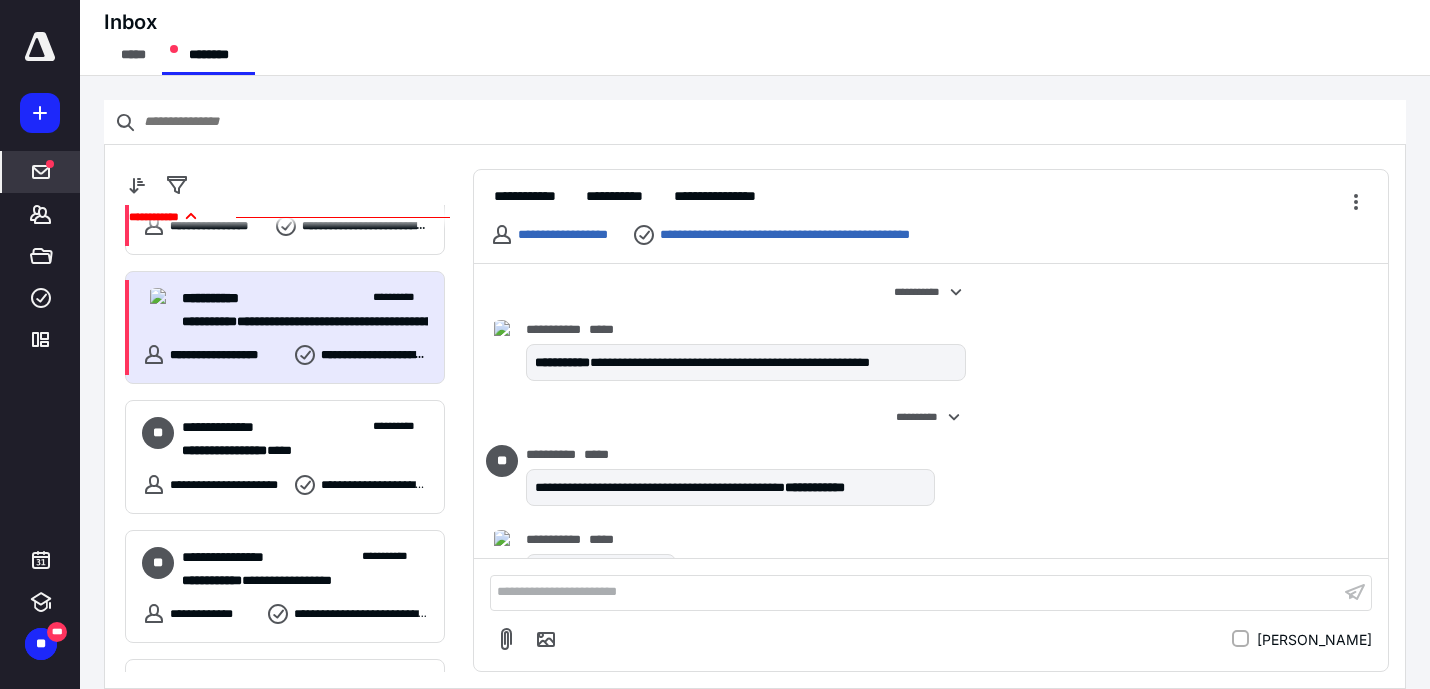 scroll, scrollTop: 324, scrollLeft: 0, axis: vertical 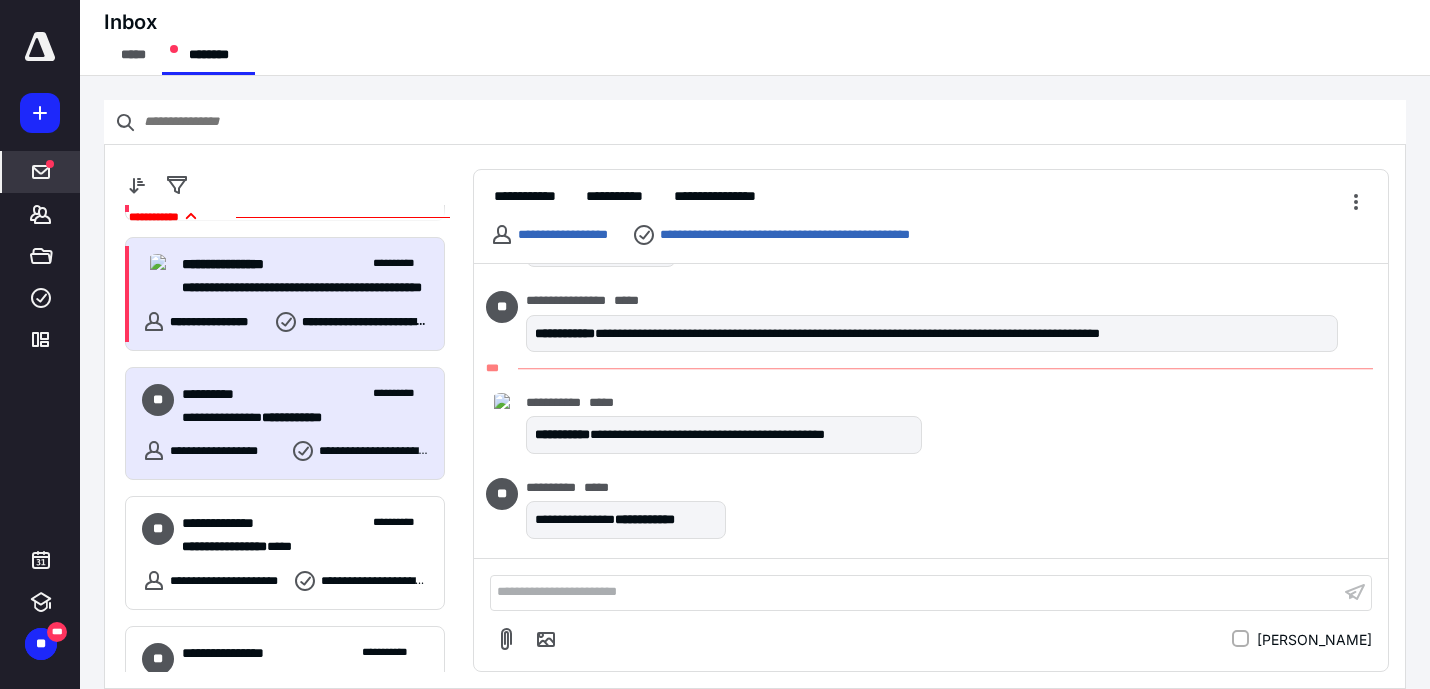 click on "**********" at bounding box center (305, 288) 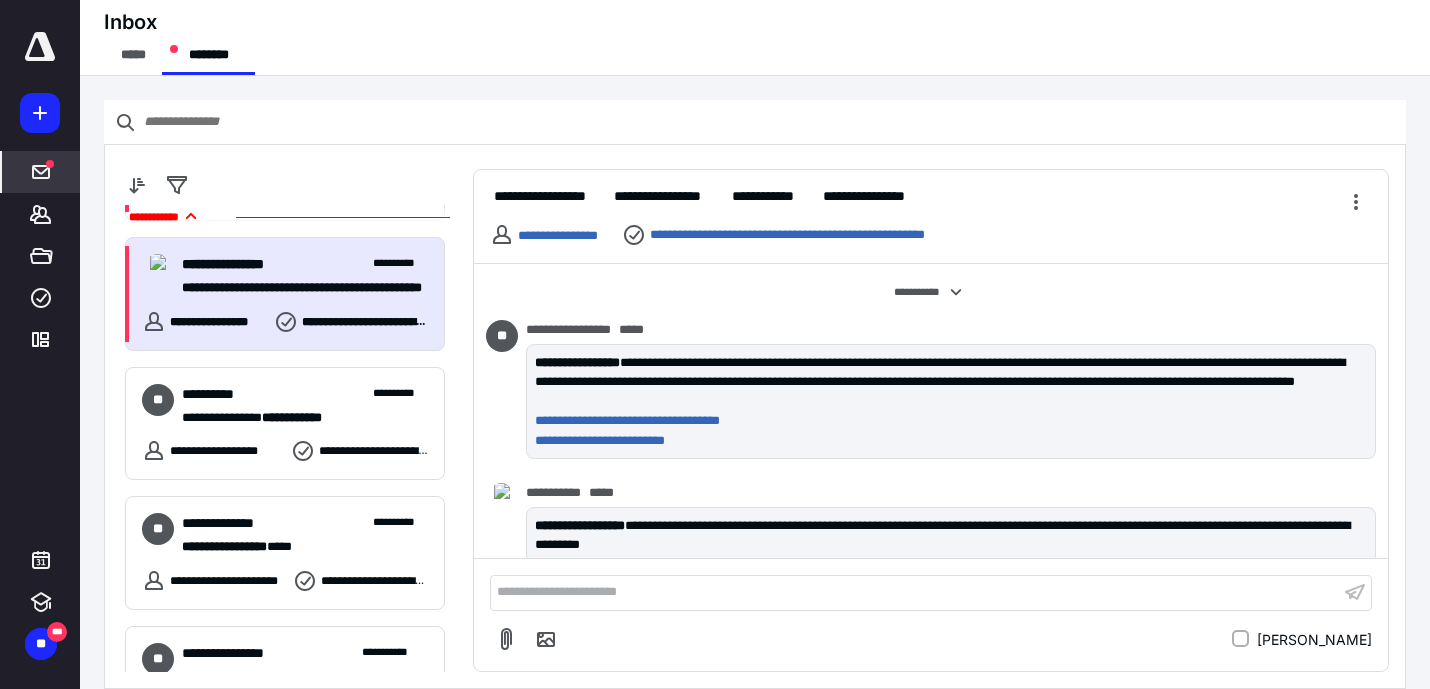 scroll, scrollTop: 2252, scrollLeft: 0, axis: vertical 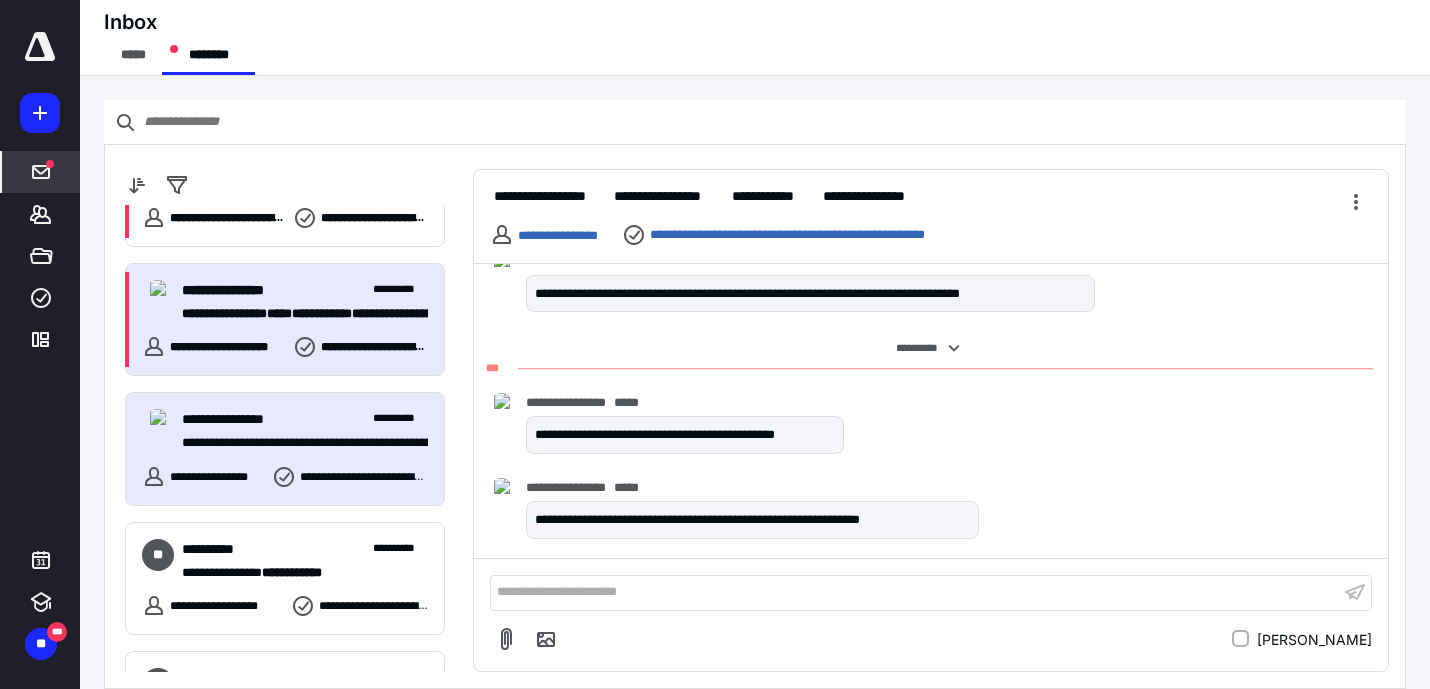 click on "**********" at bounding box center [238, 290] 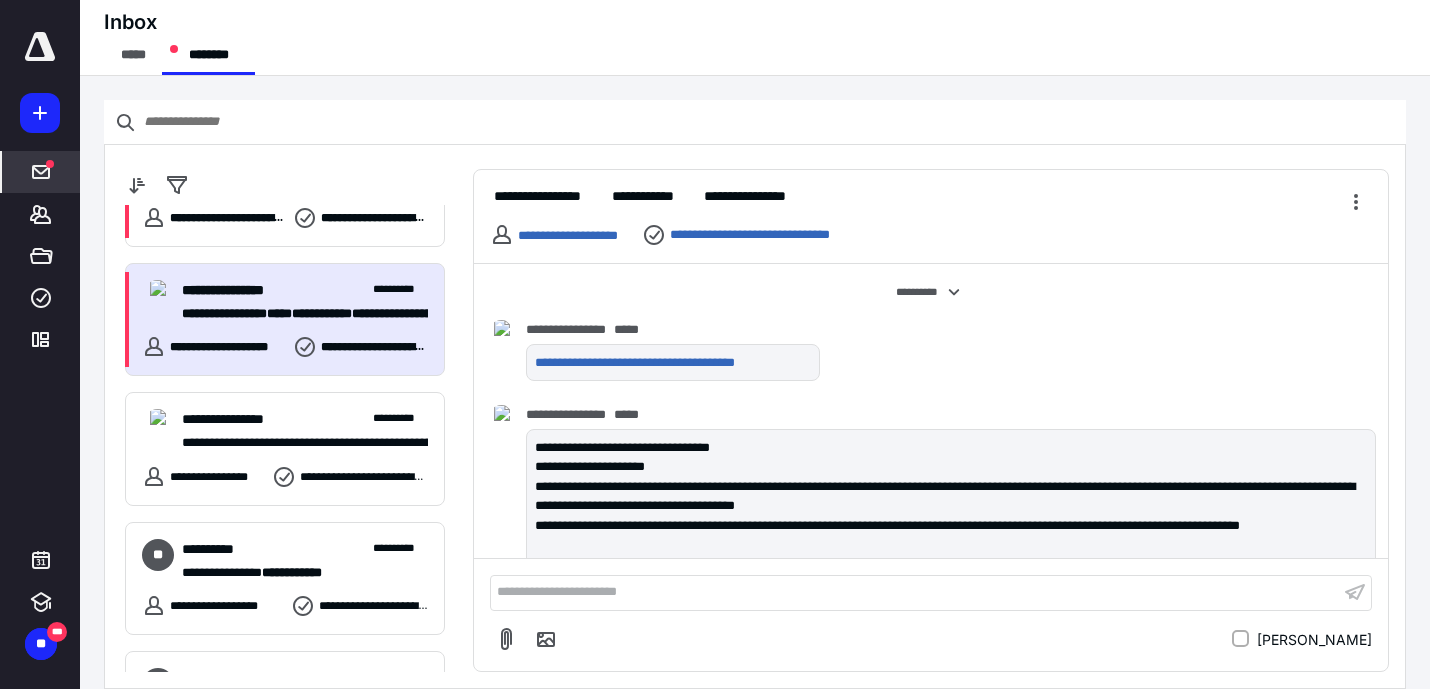 scroll, scrollTop: 349, scrollLeft: 0, axis: vertical 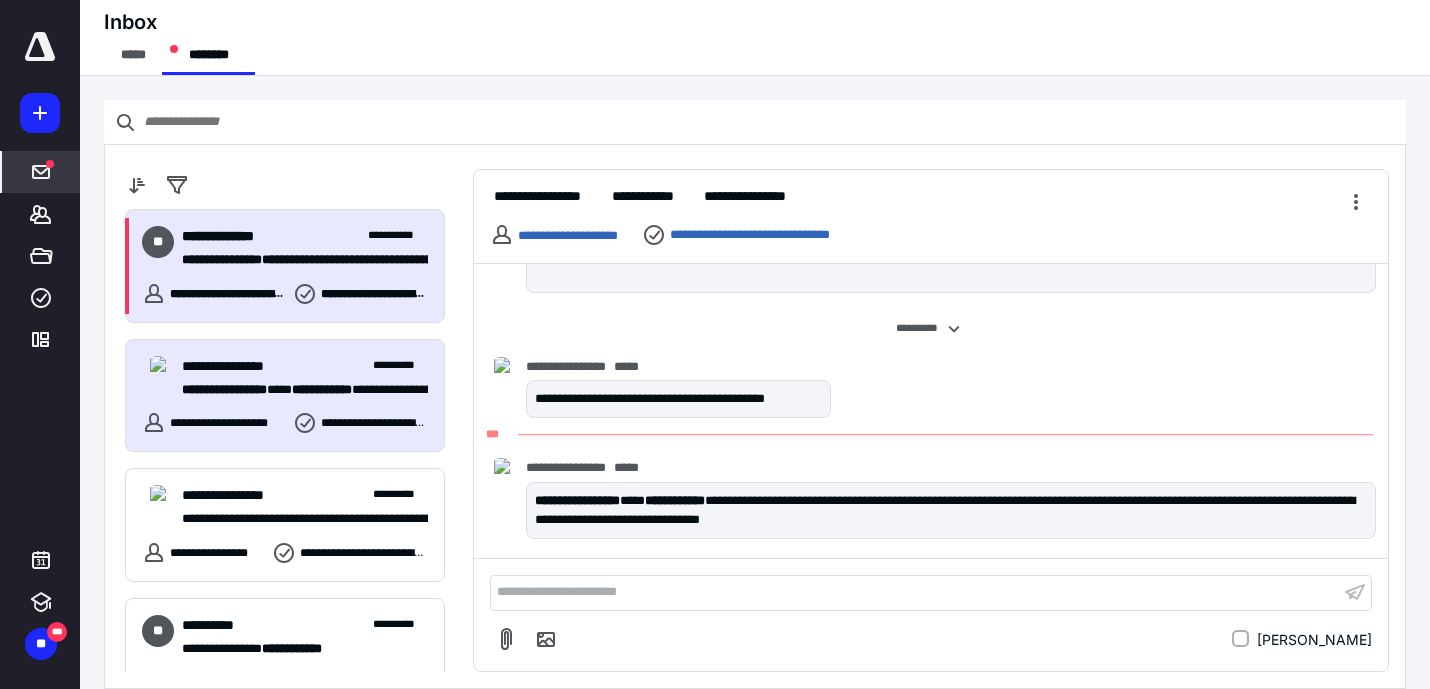 click on "**********" at bounding box center [305, 248] 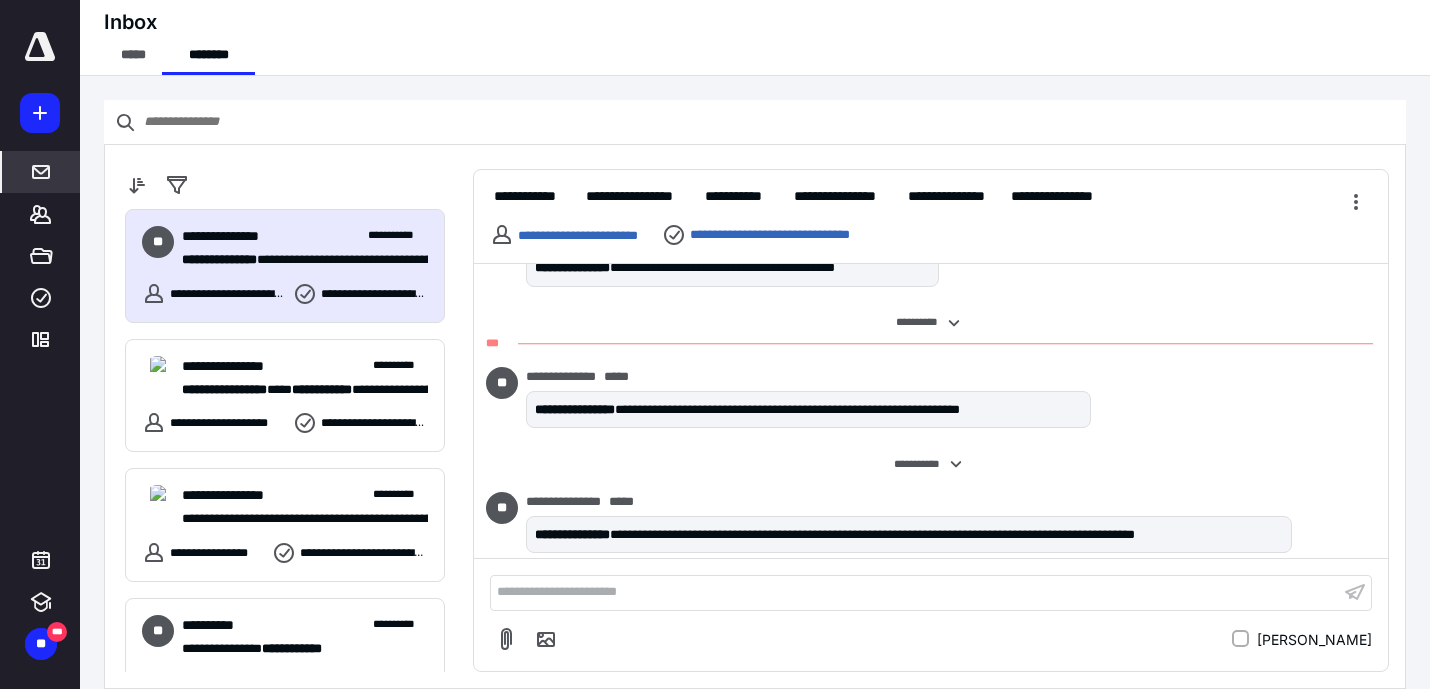 scroll, scrollTop: 1524, scrollLeft: 0, axis: vertical 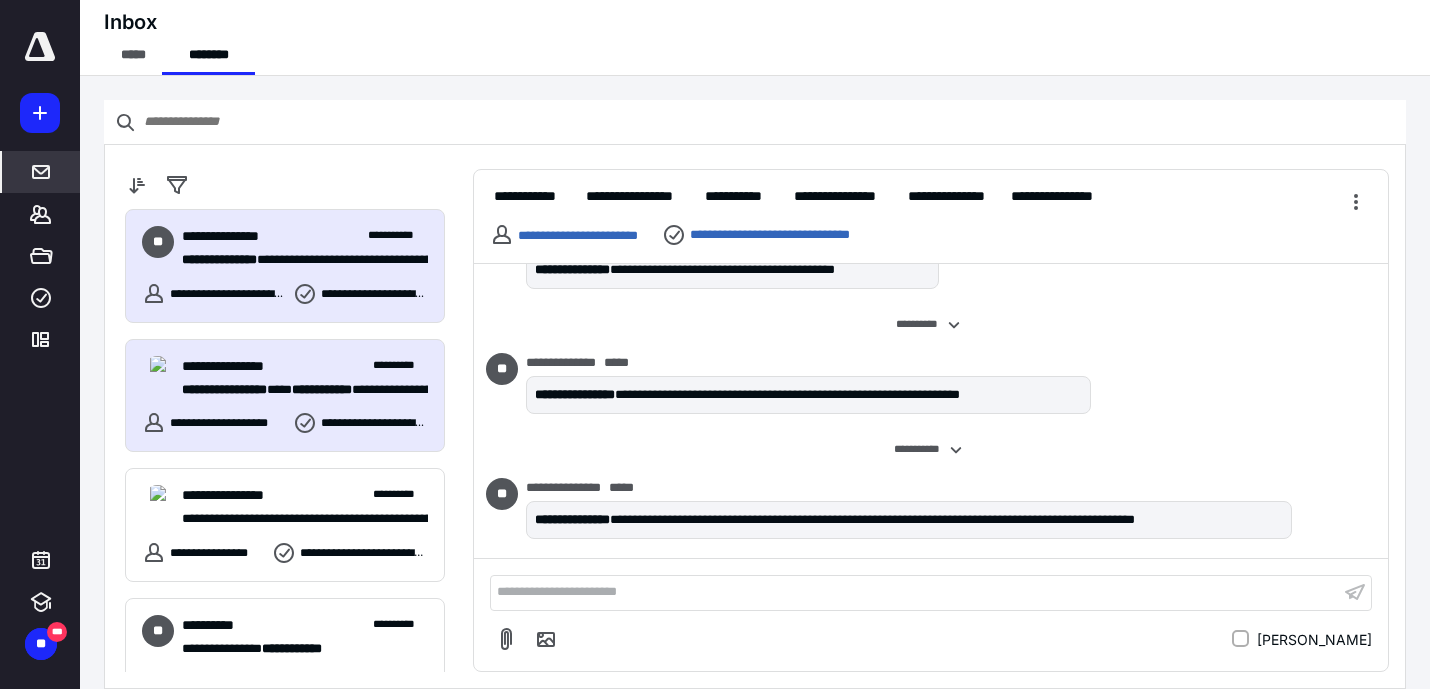 click on "**********" at bounding box center [305, 366] 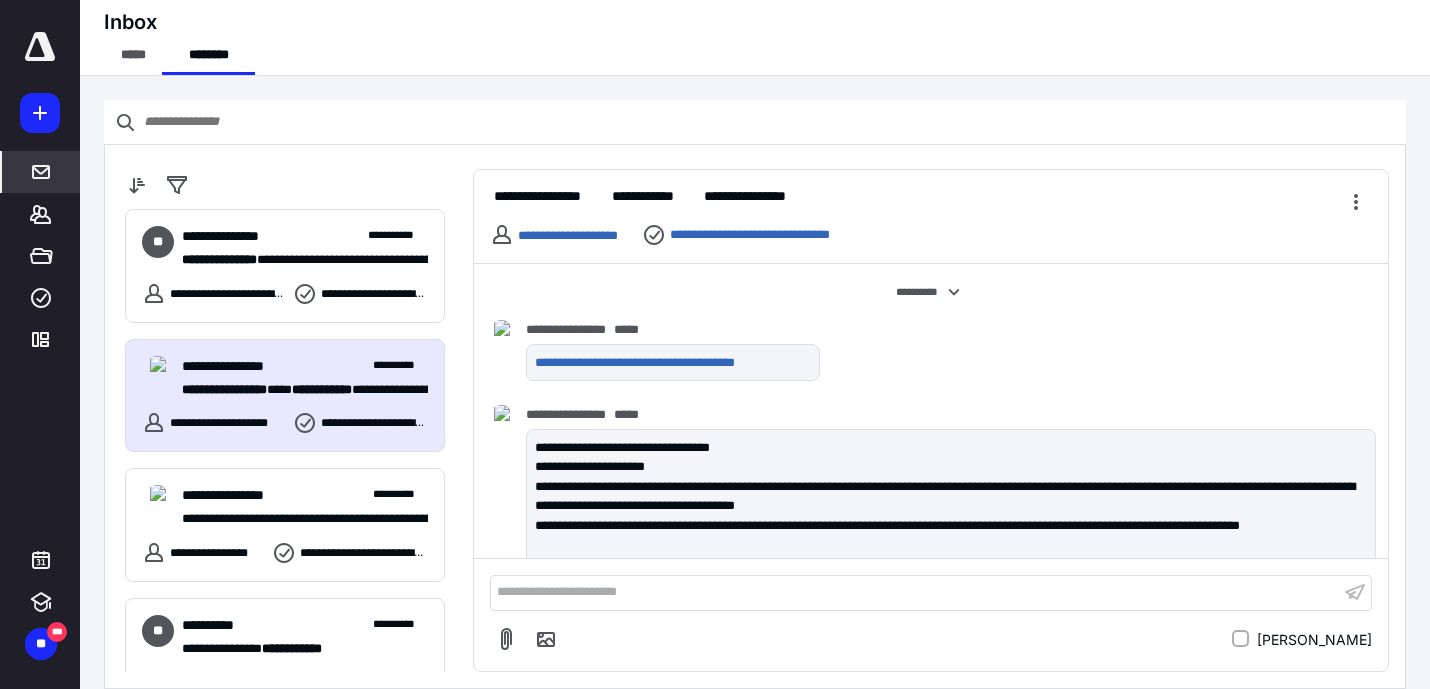 scroll, scrollTop: 333, scrollLeft: 0, axis: vertical 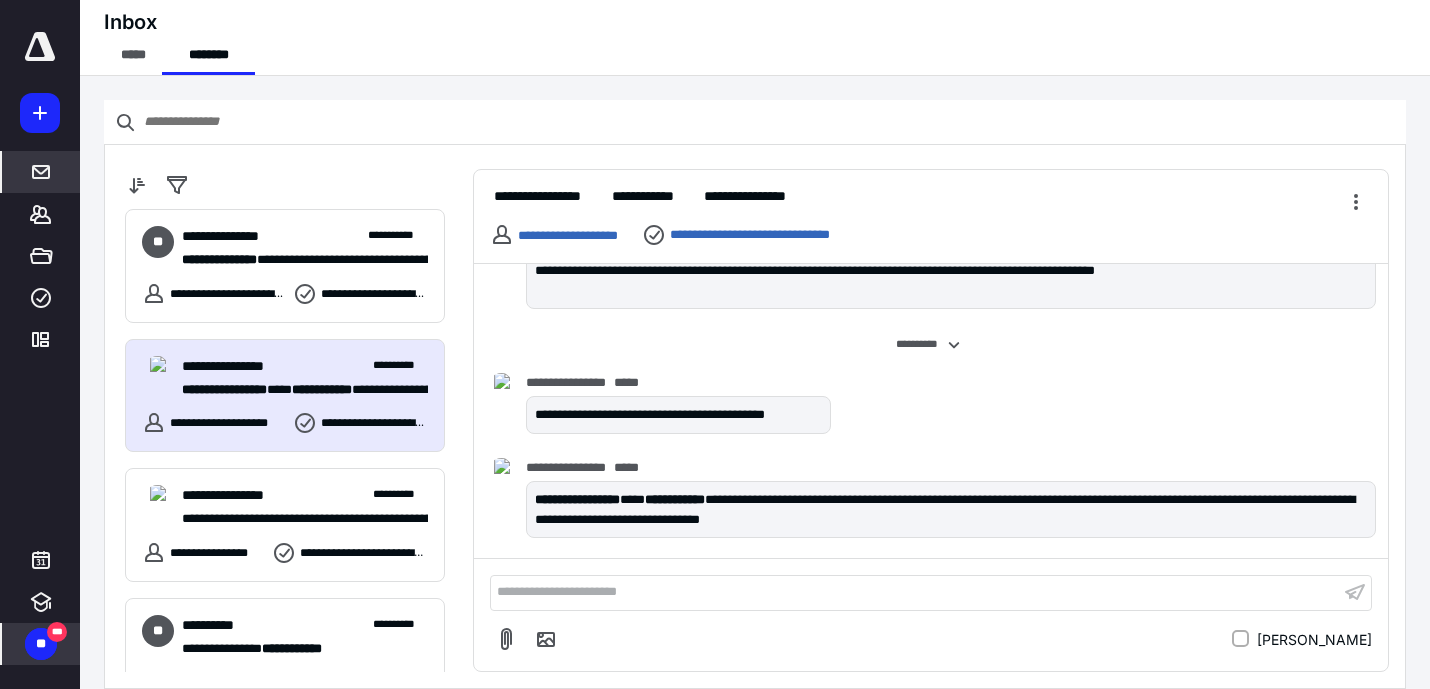 click on "**" at bounding box center [41, 644] 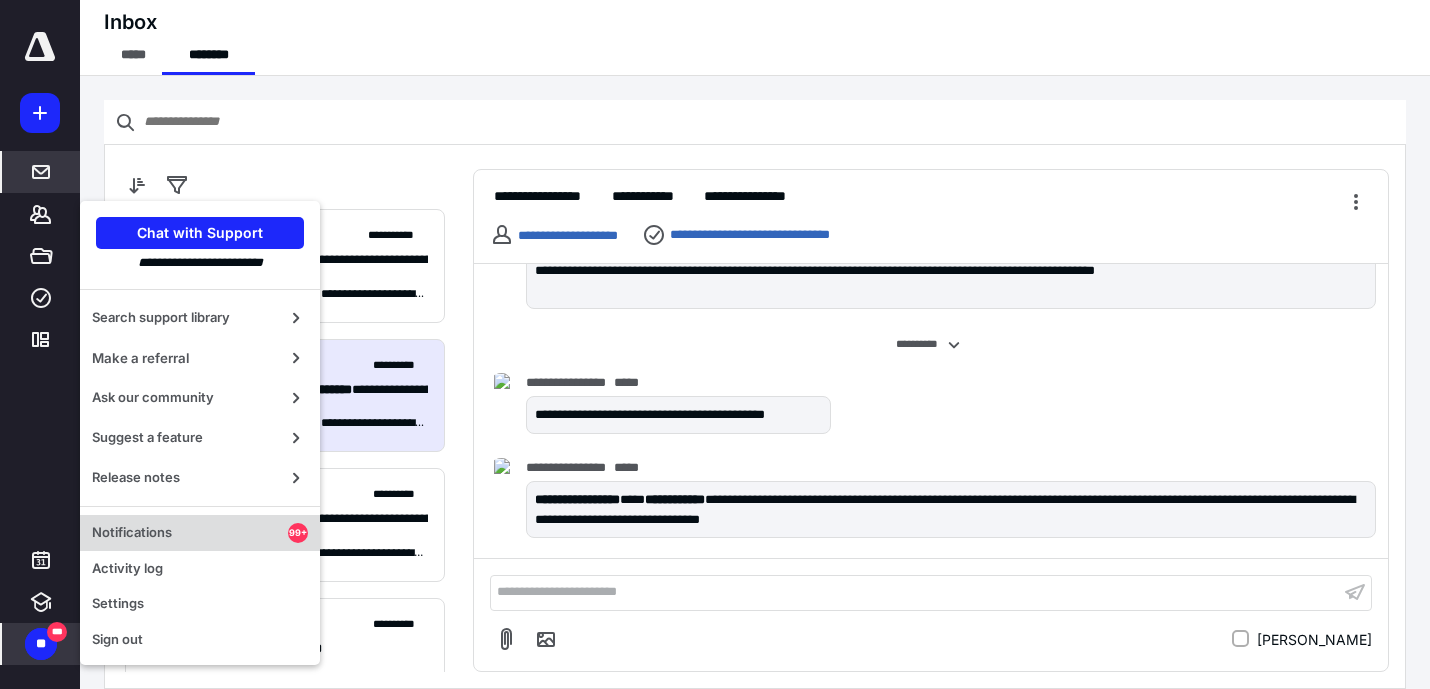 click on "Notifications 99+" at bounding box center [200, 533] 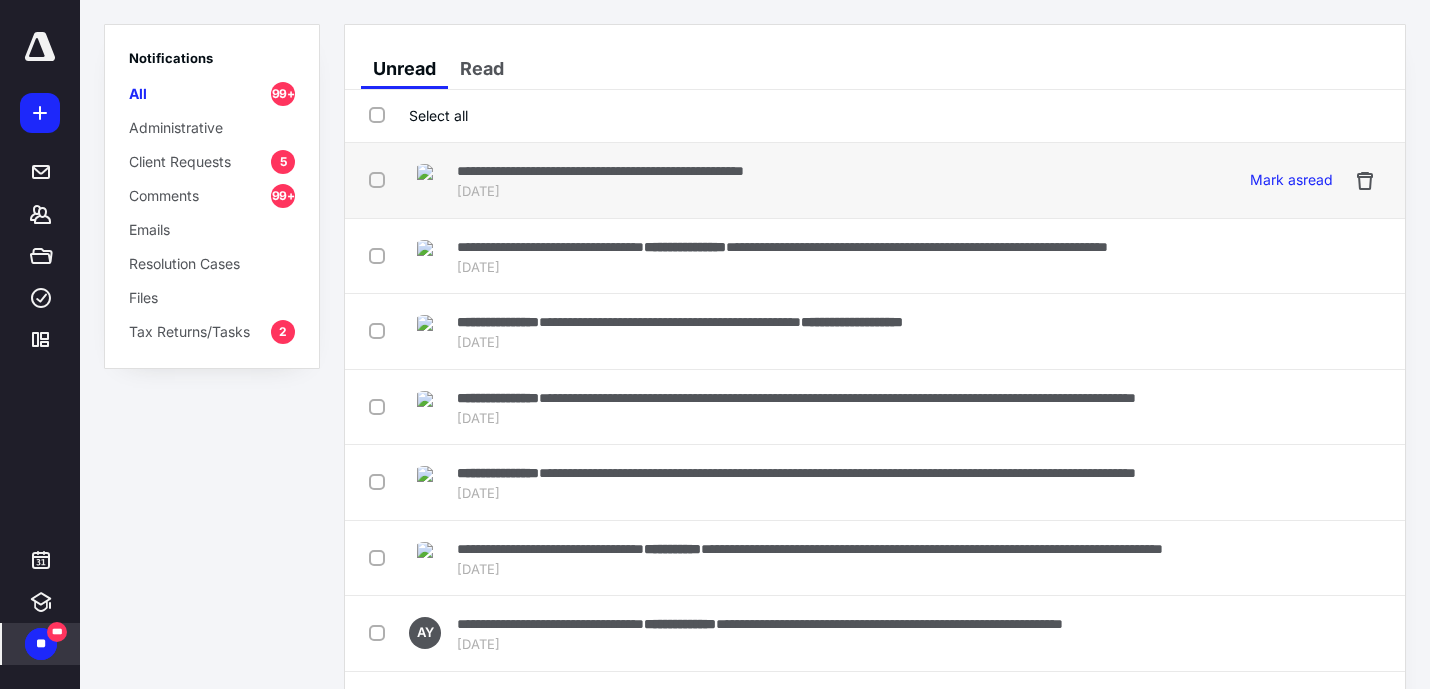 click on "**********" at bounding box center (600, 170) 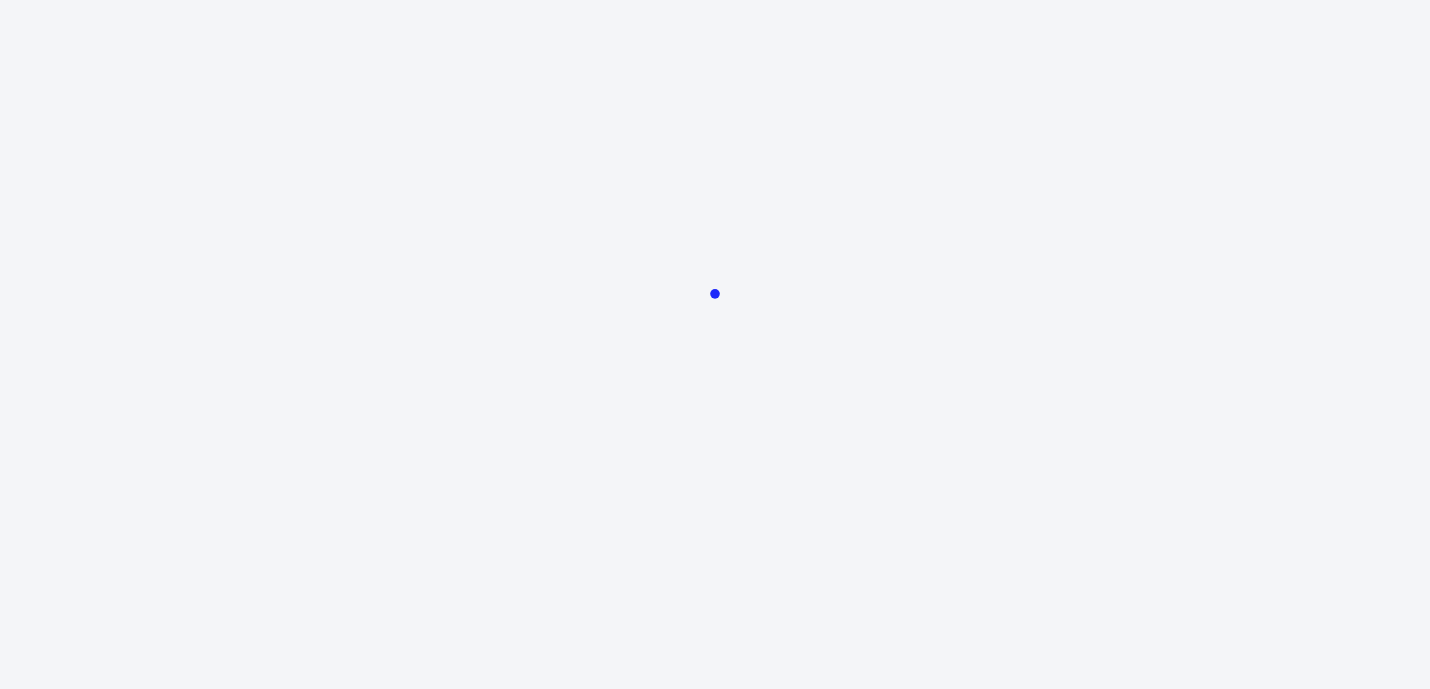 scroll, scrollTop: 0, scrollLeft: 0, axis: both 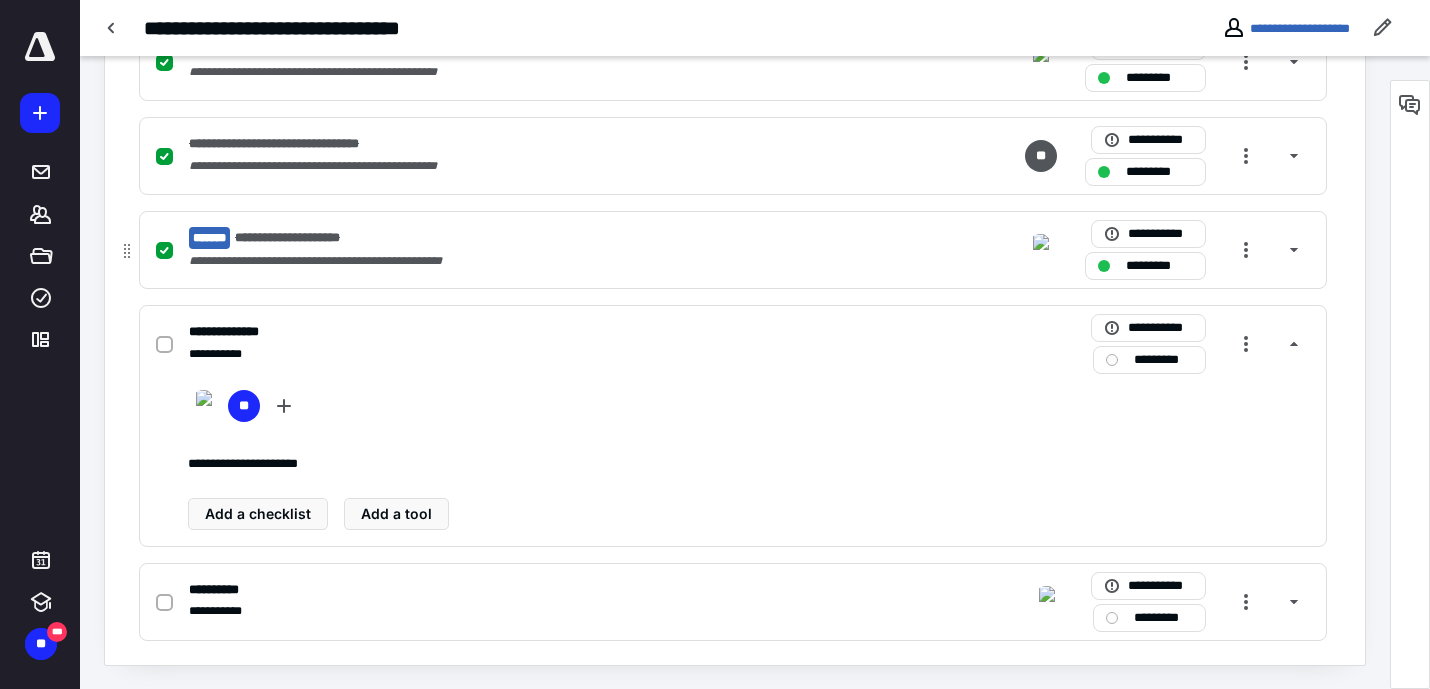 click on "**********" at bounding box center (470, 261) 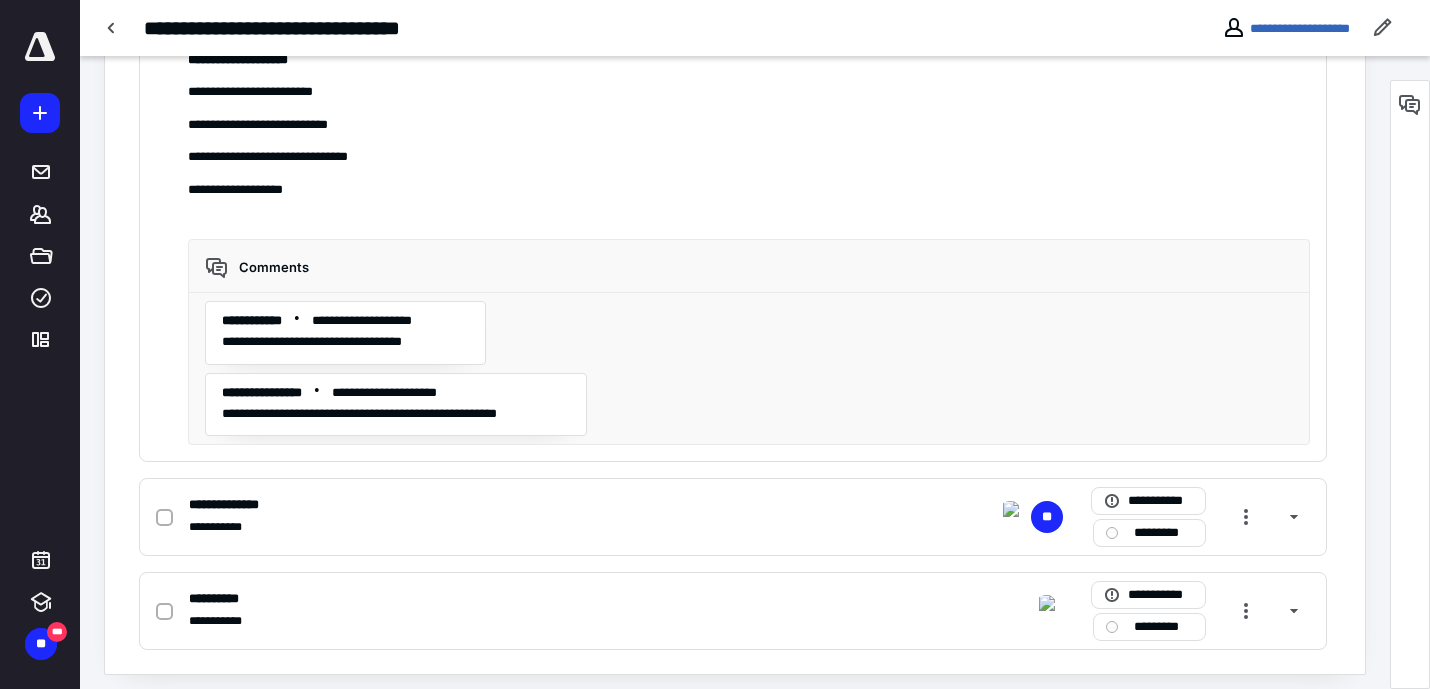 scroll, scrollTop: 1437, scrollLeft: 0, axis: vertical 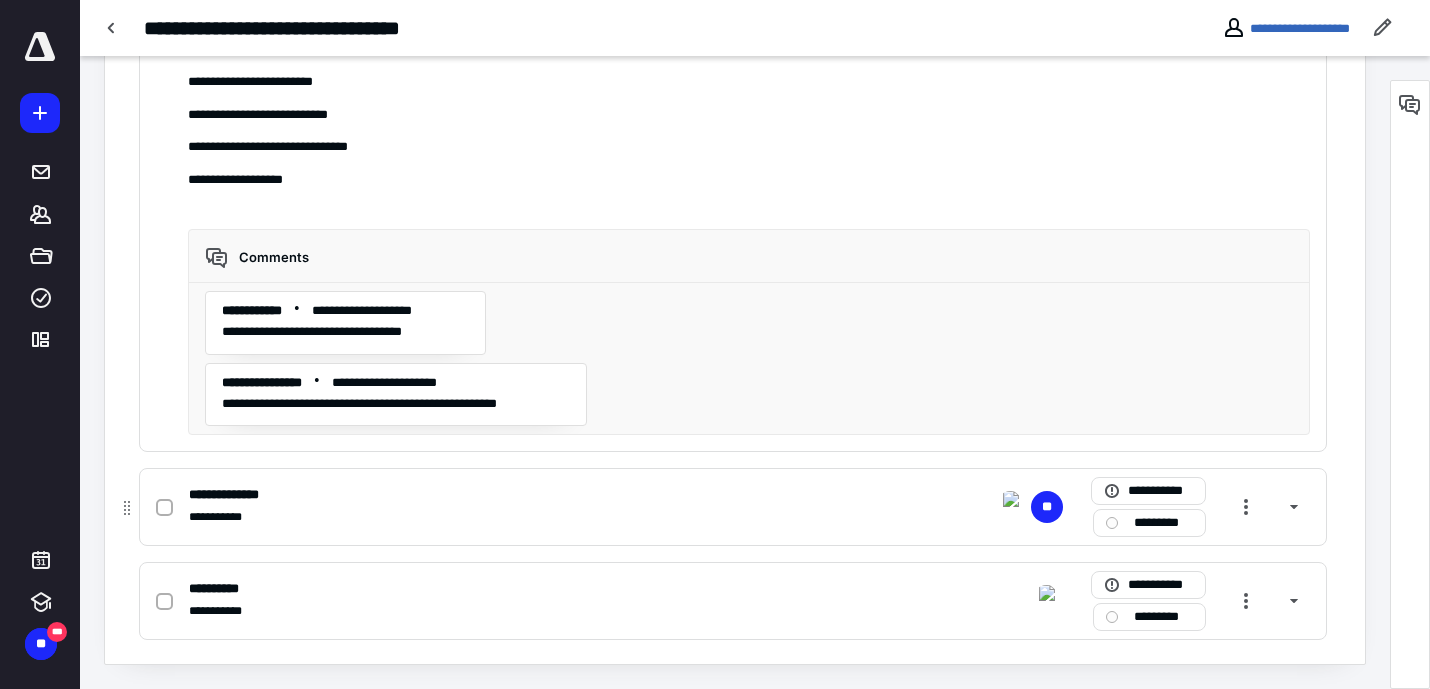click 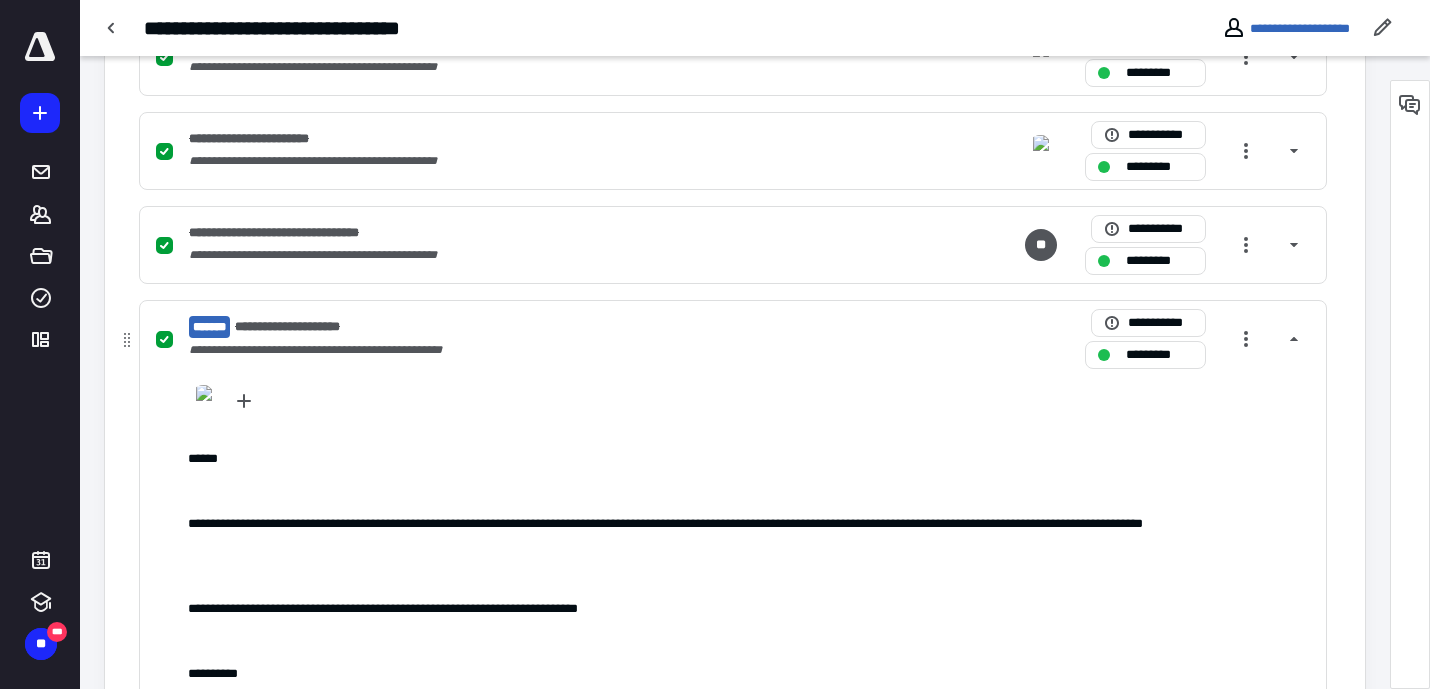 scroll, scrollTop: 0, scrollLeft: 0, axis: both 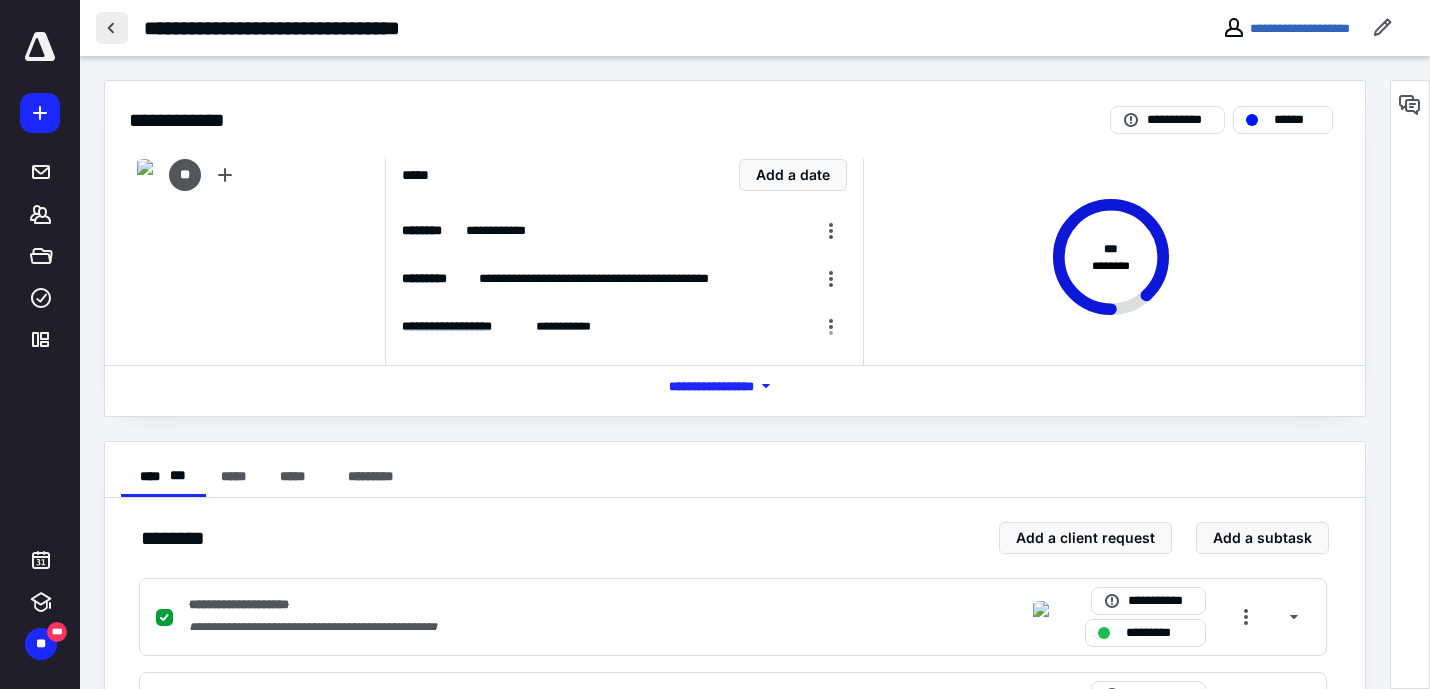 click at bounding box center [112, 28] 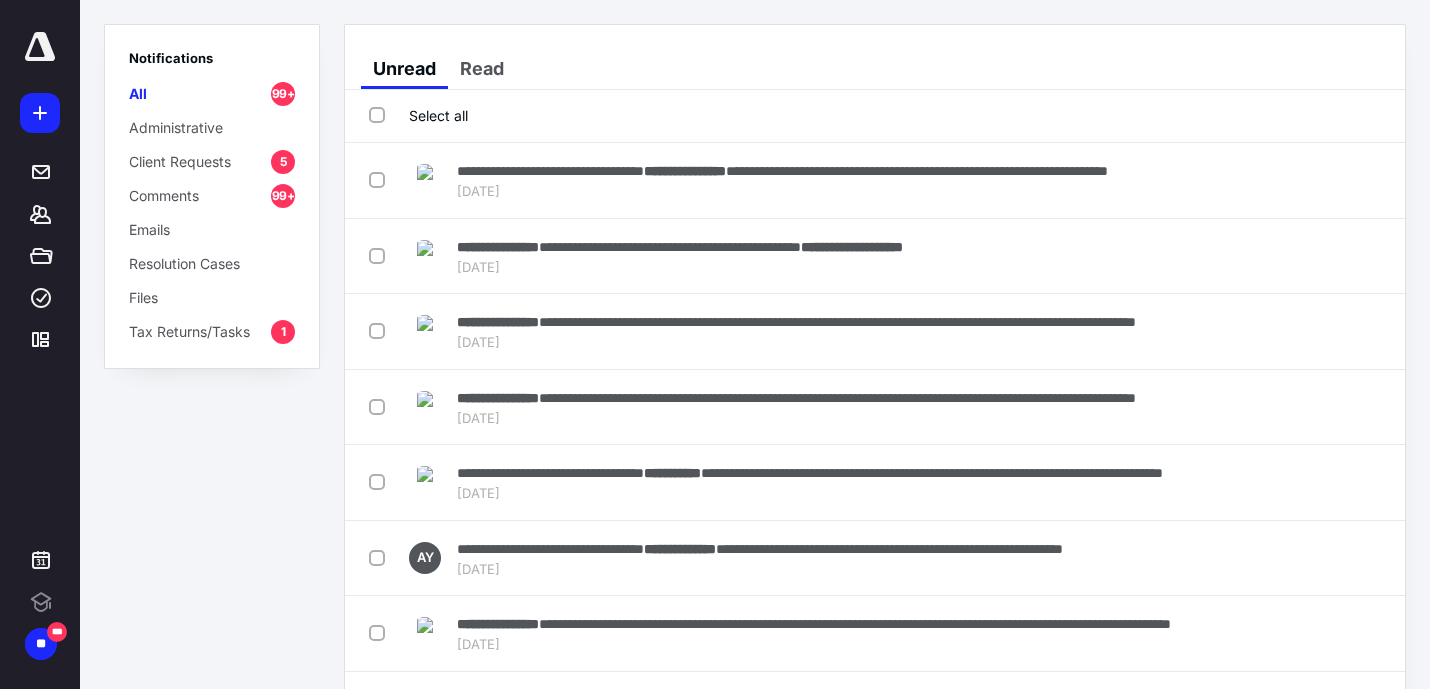 scroll, scrollTop: 0, scrollLeft: 0, axis: both 